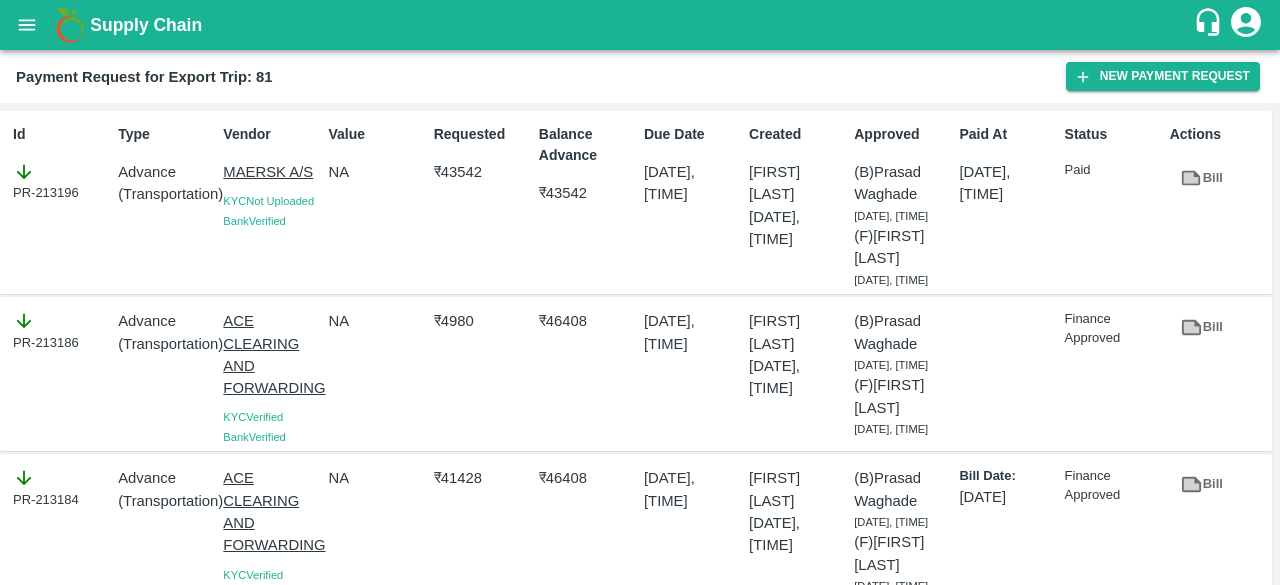 scroll, scrollTop: 0, scrollLeft: 0, axis: both 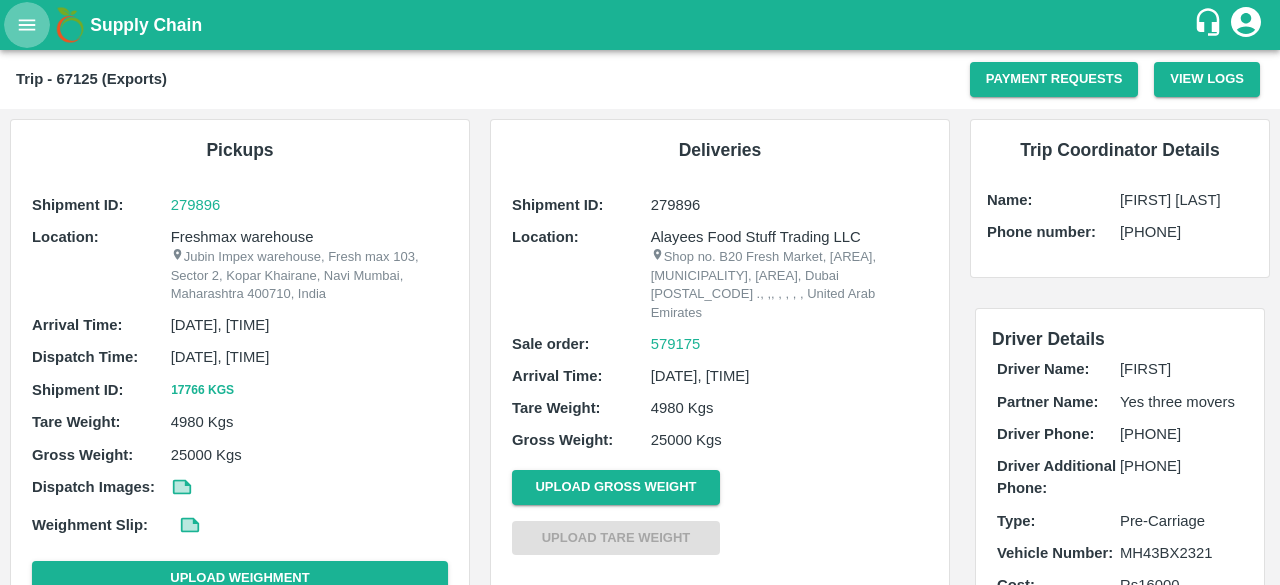 click 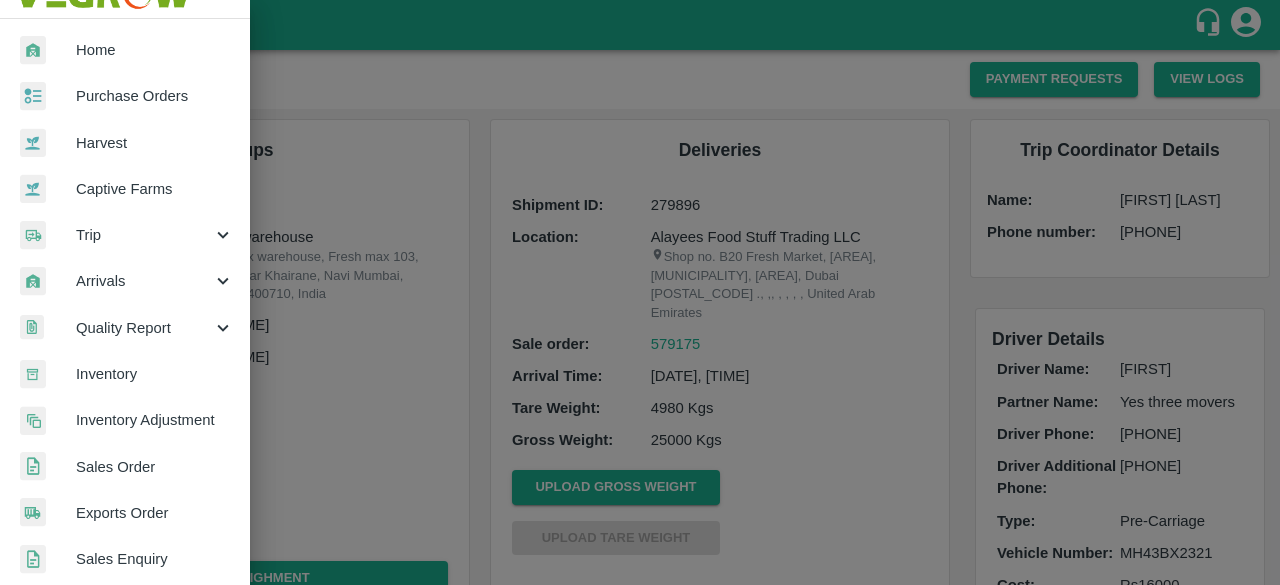 scroll, scrollTop: 0, scrollLeft: 0, axis: both 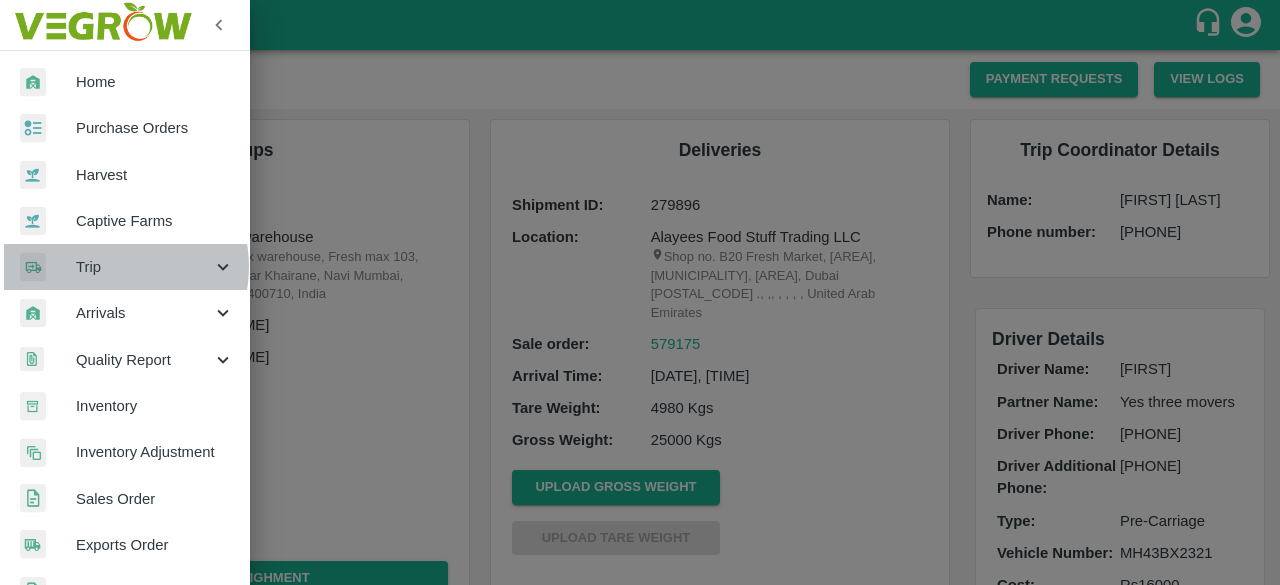 click on "Trip" at bounding box center [144, 267] 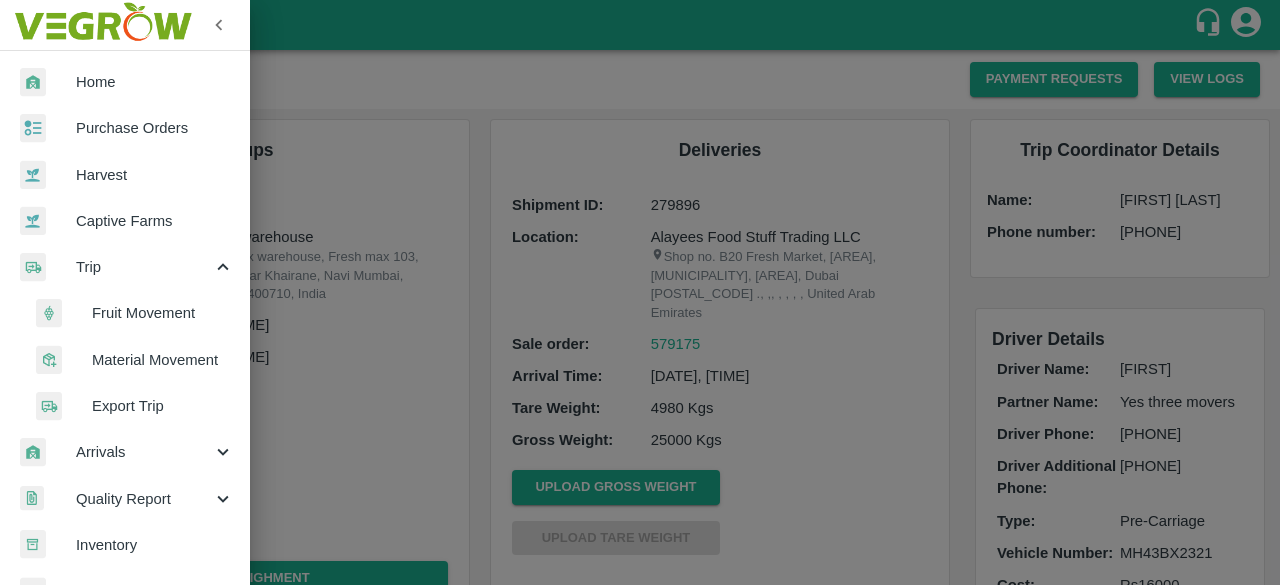 click on "Export Trip" at bounding box center [133, 406] 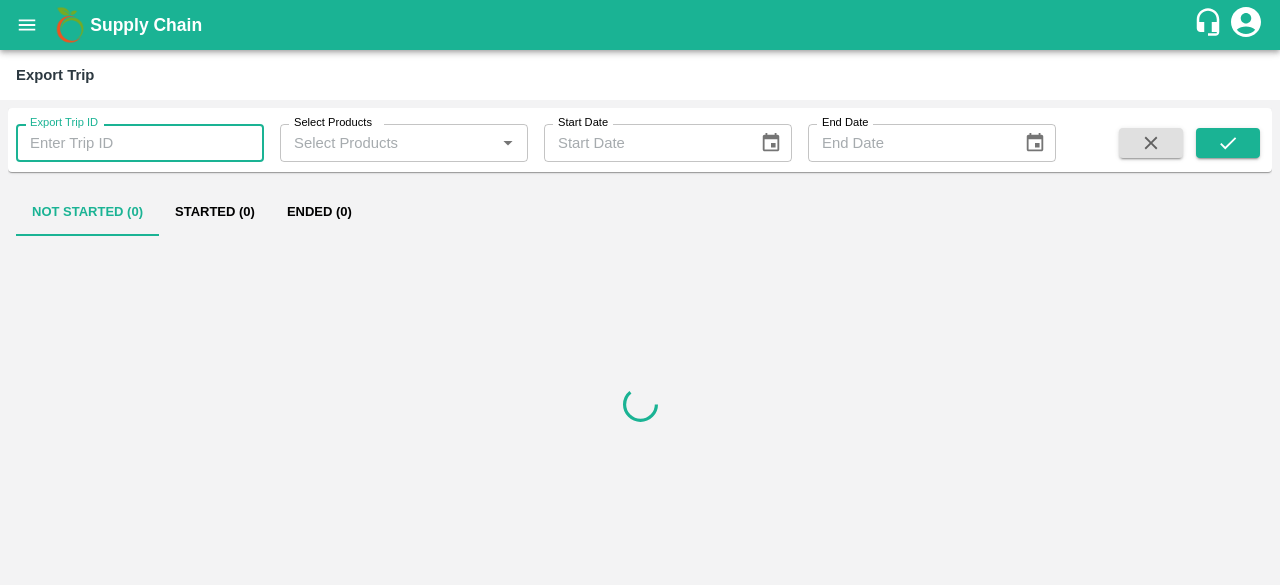 click on "Export Trip ID" at bounding box center [140, 143] 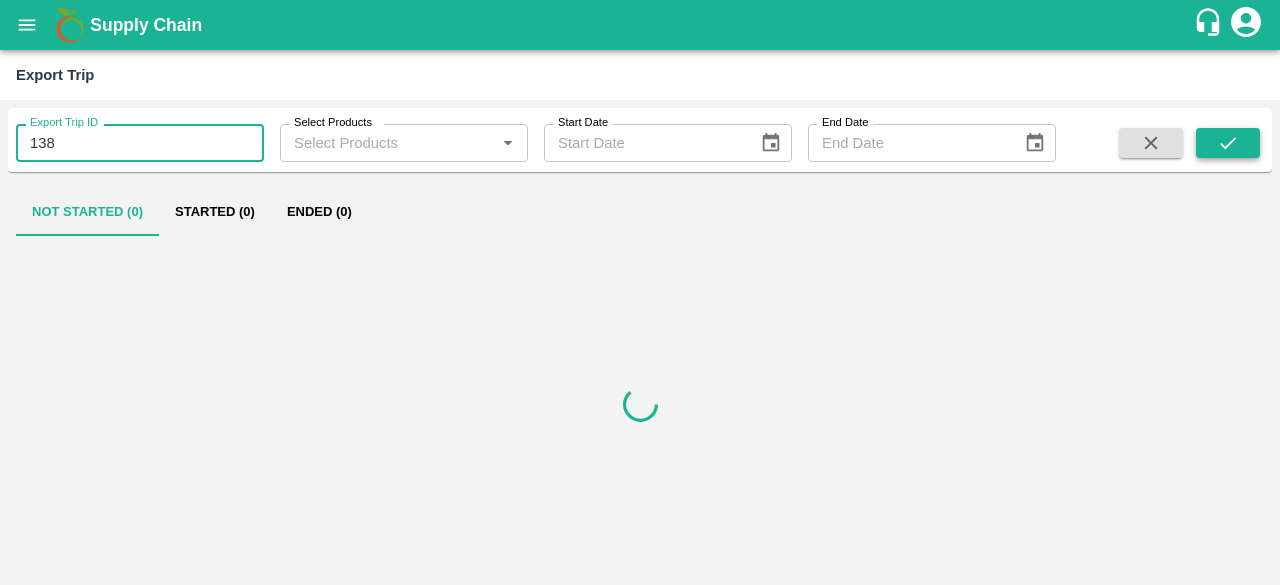 type on "138" 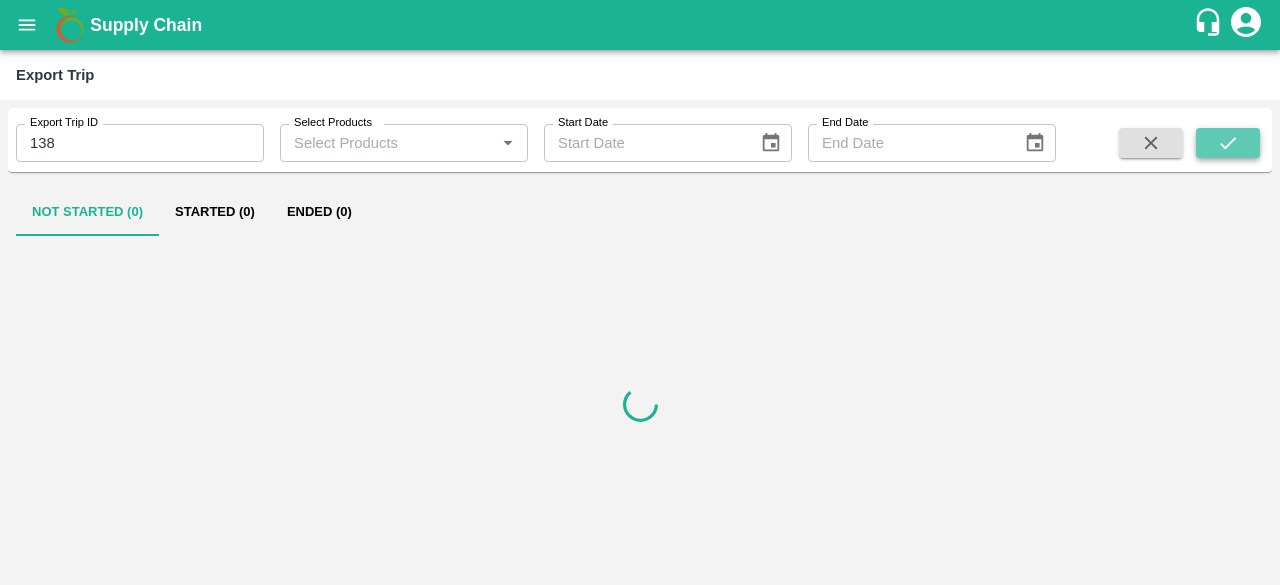 click 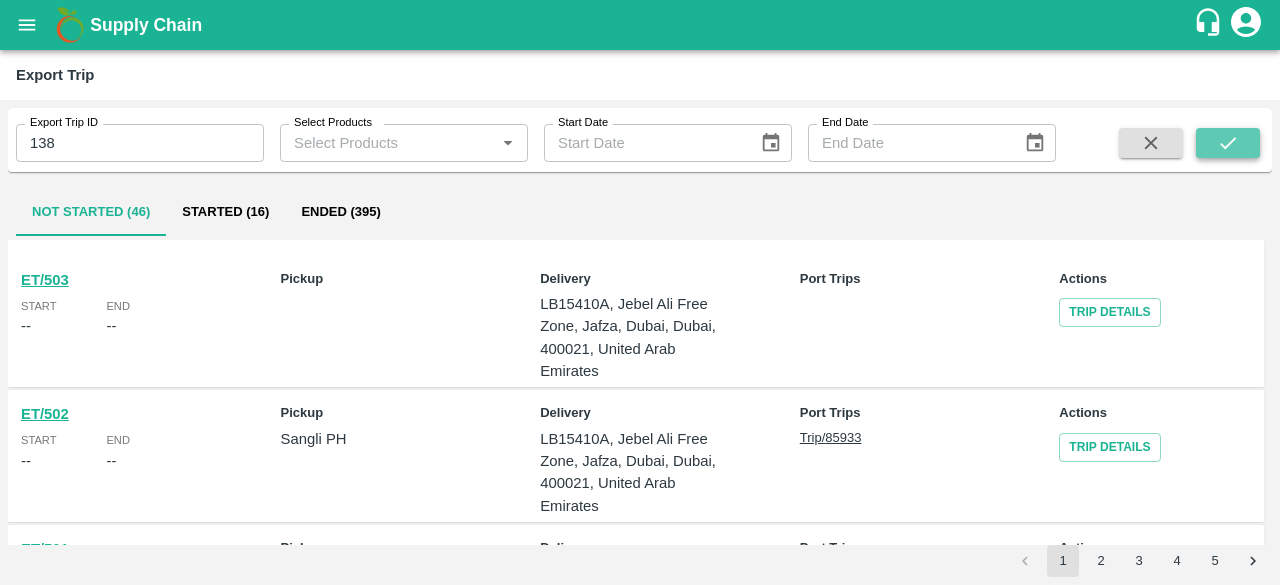 click at bounding box center (1228, 143) 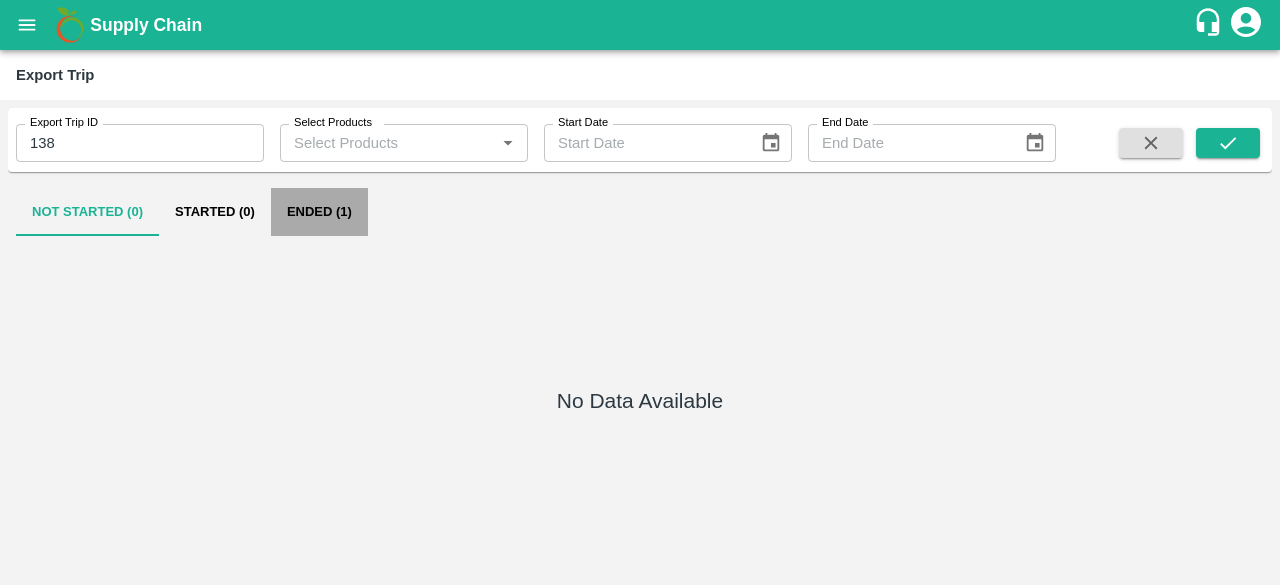 click on "Ended (1)" at bounding box center [319, 212] 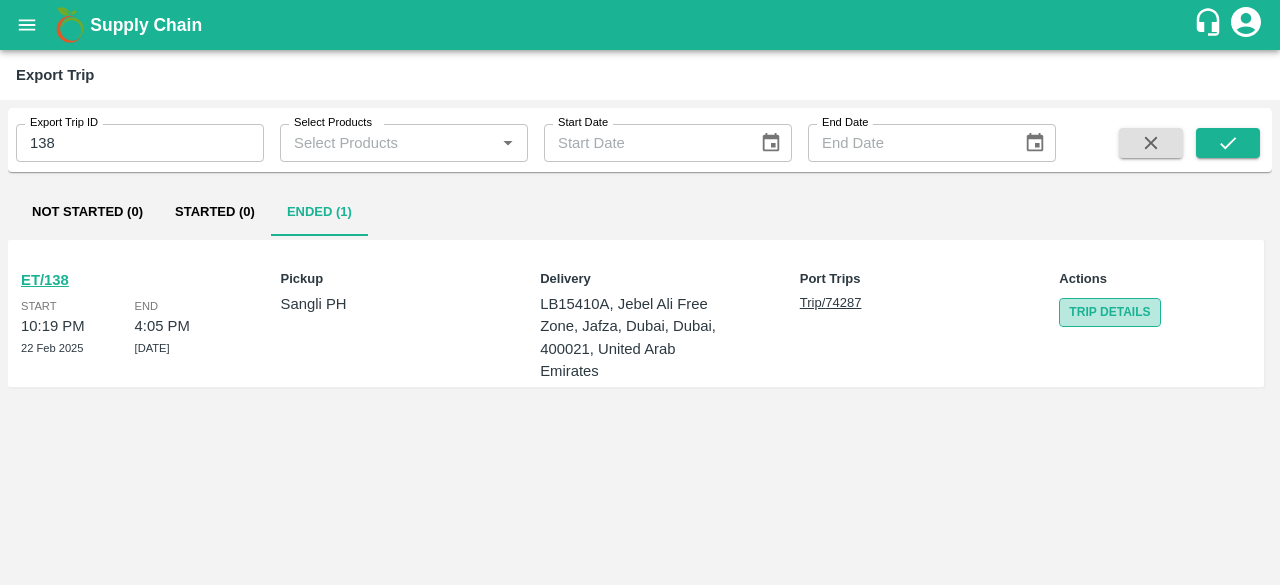 click on "Trip Details" at bounding box center [1109, 312] 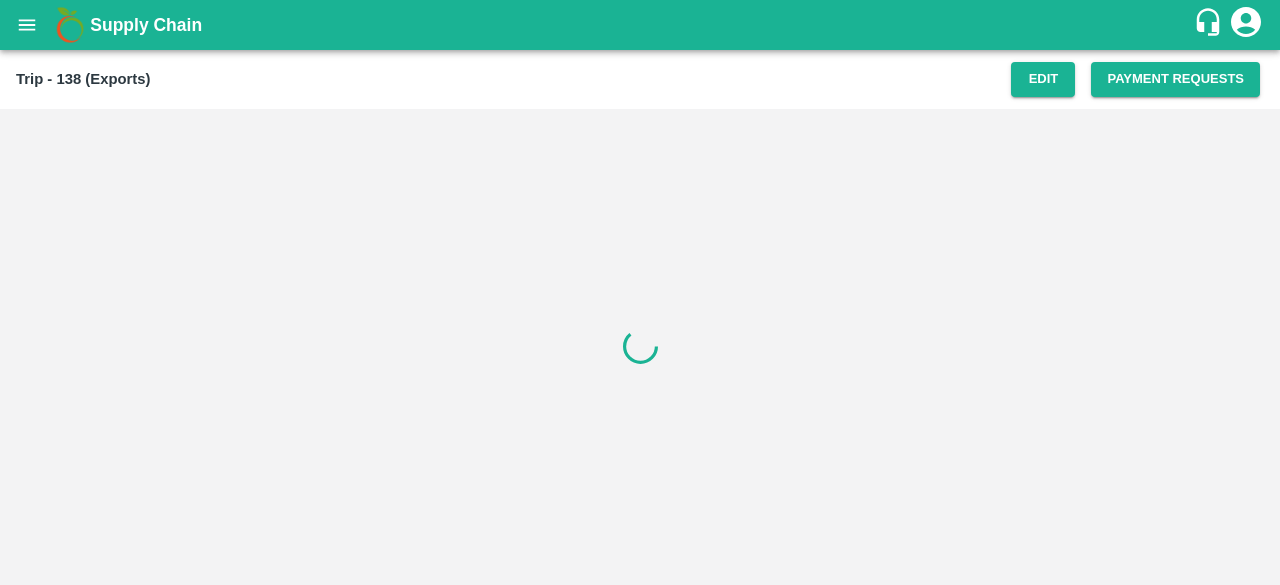 scroll, scrollTop: 0, scrollLeft: 0, axis: both 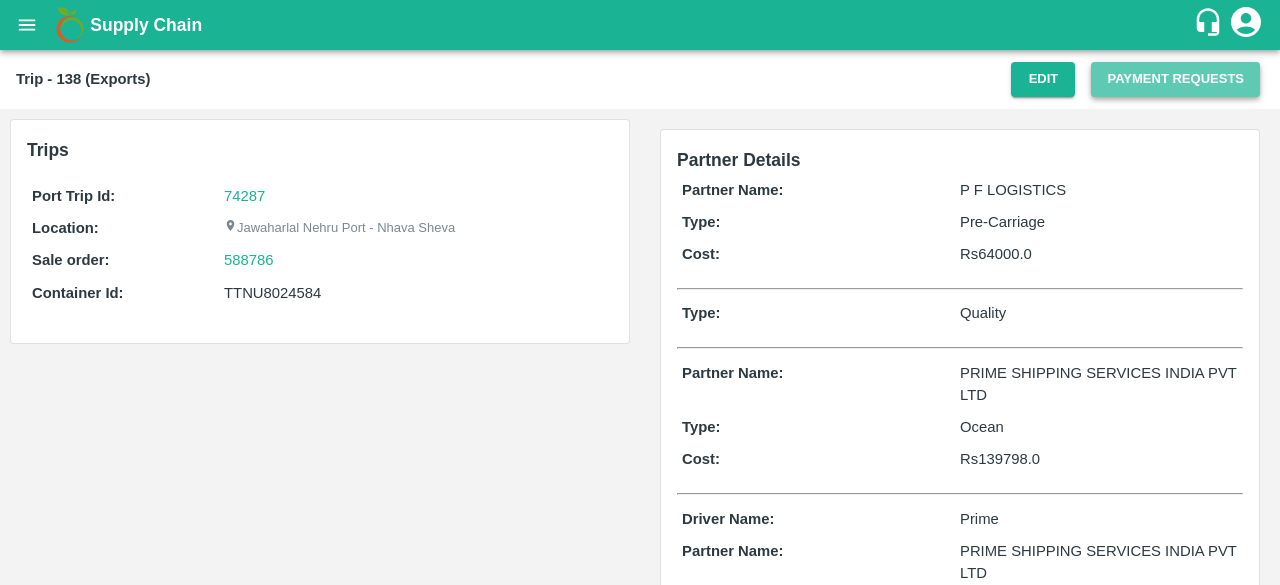 click on "Payment Requests" at bounding box center [1175, 79] 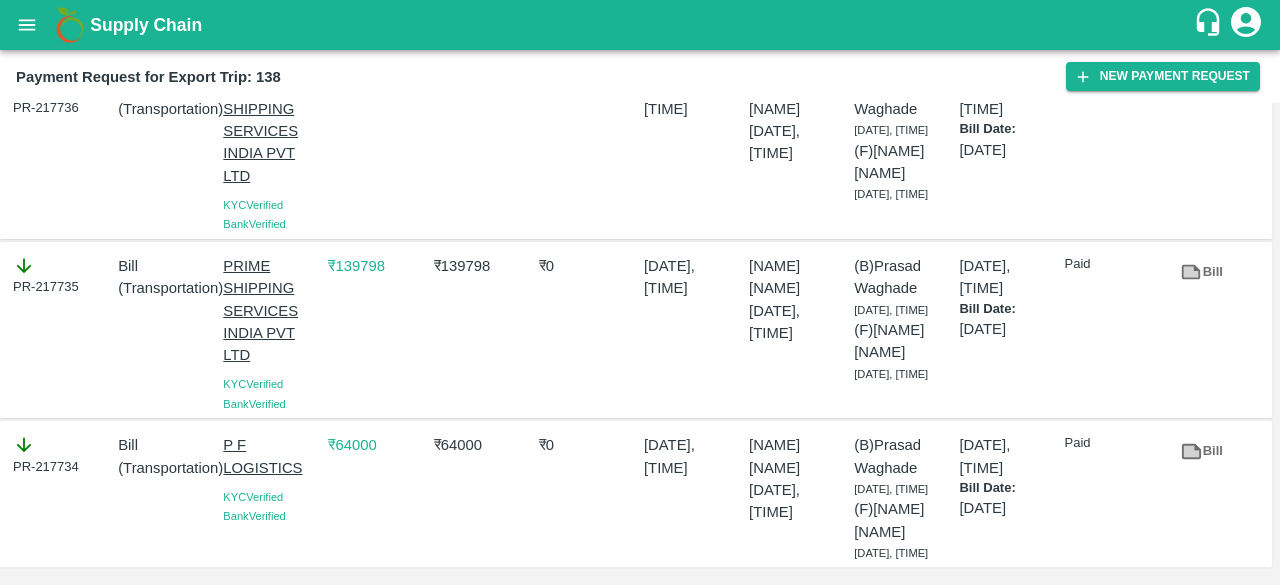 scroll, scrollTop: 0, scrollLeft: 0, axis: both 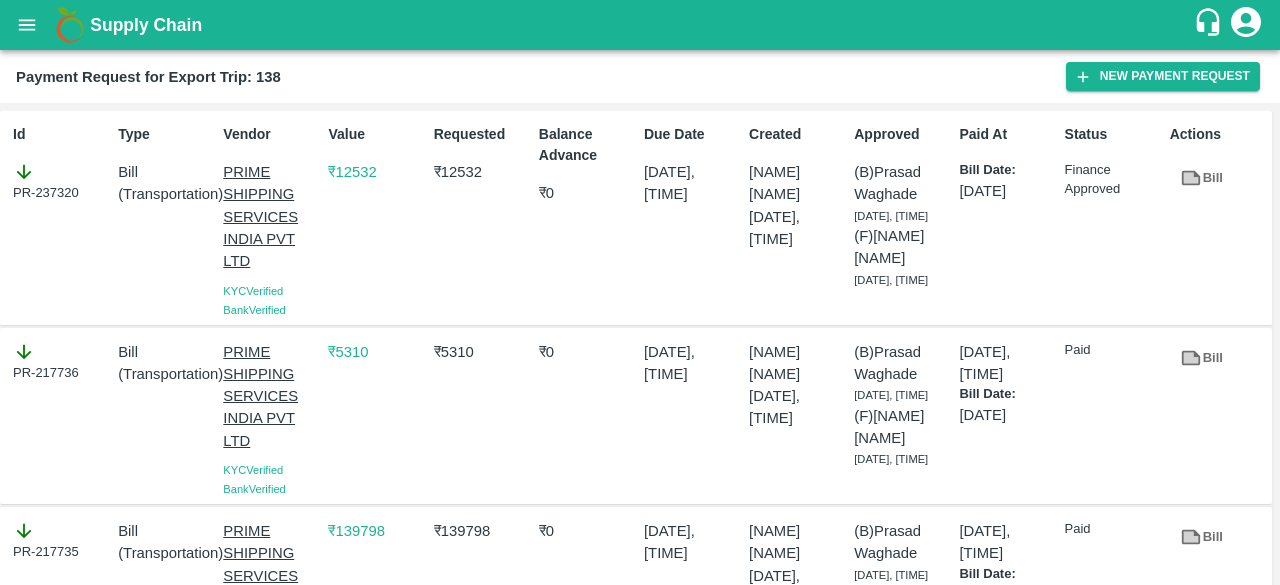 click on "Status Finance Approved" at bounding box center [1109, 217] 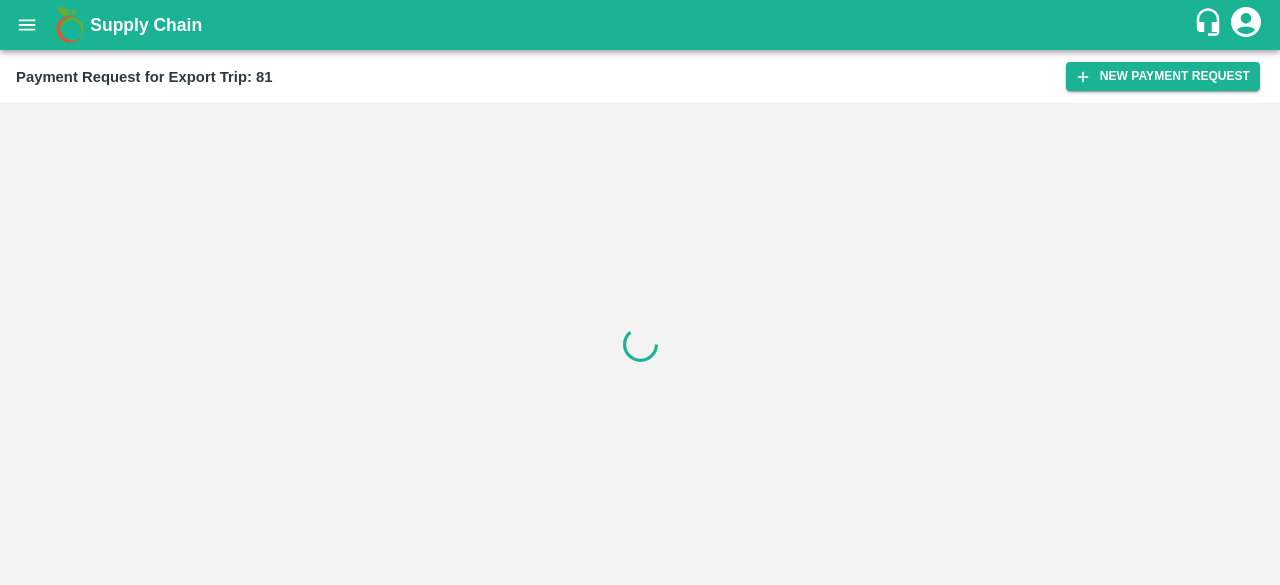 scroll, scrollTop: 0, scrollLeft: 0, axis: both 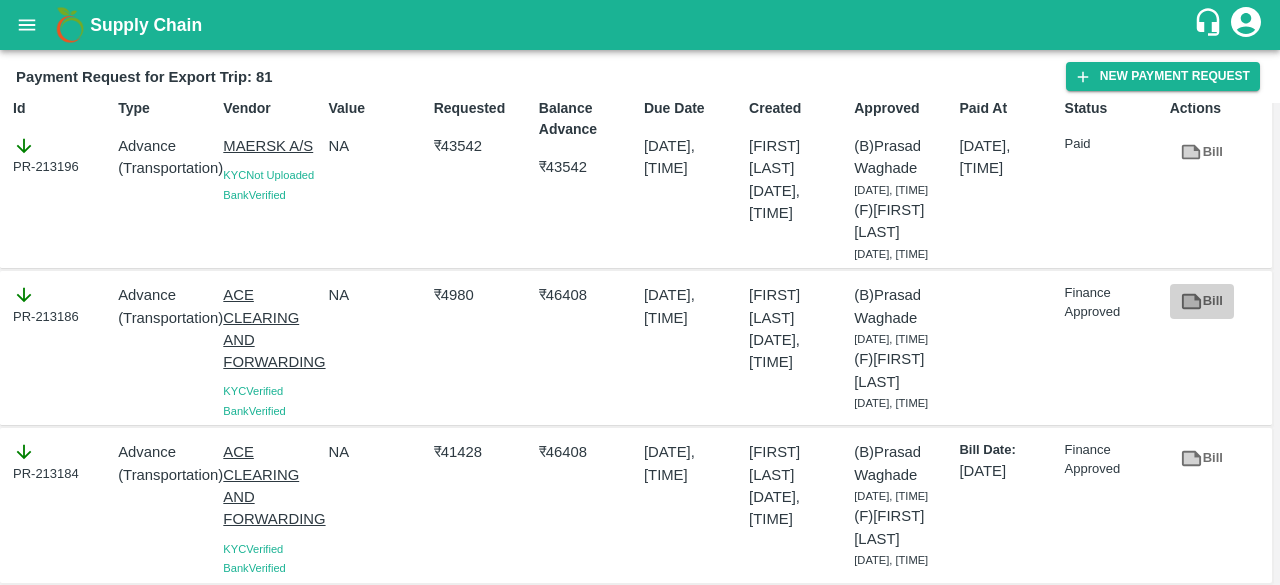 click 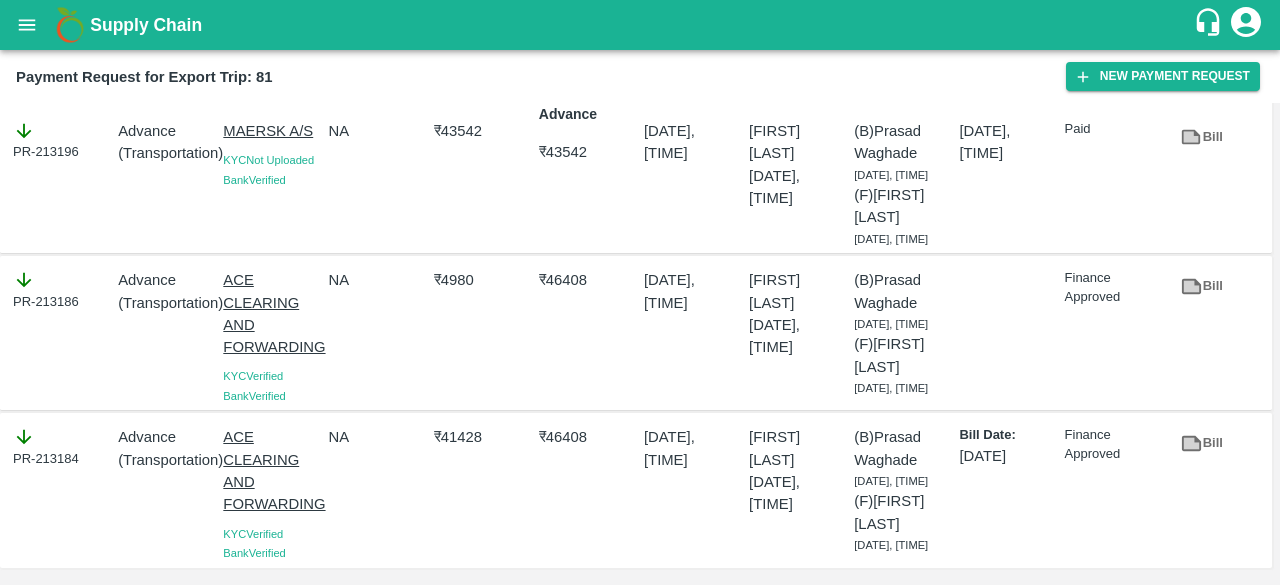 scroll, scrollTop: 0, scrollLeft: 0, axis: both 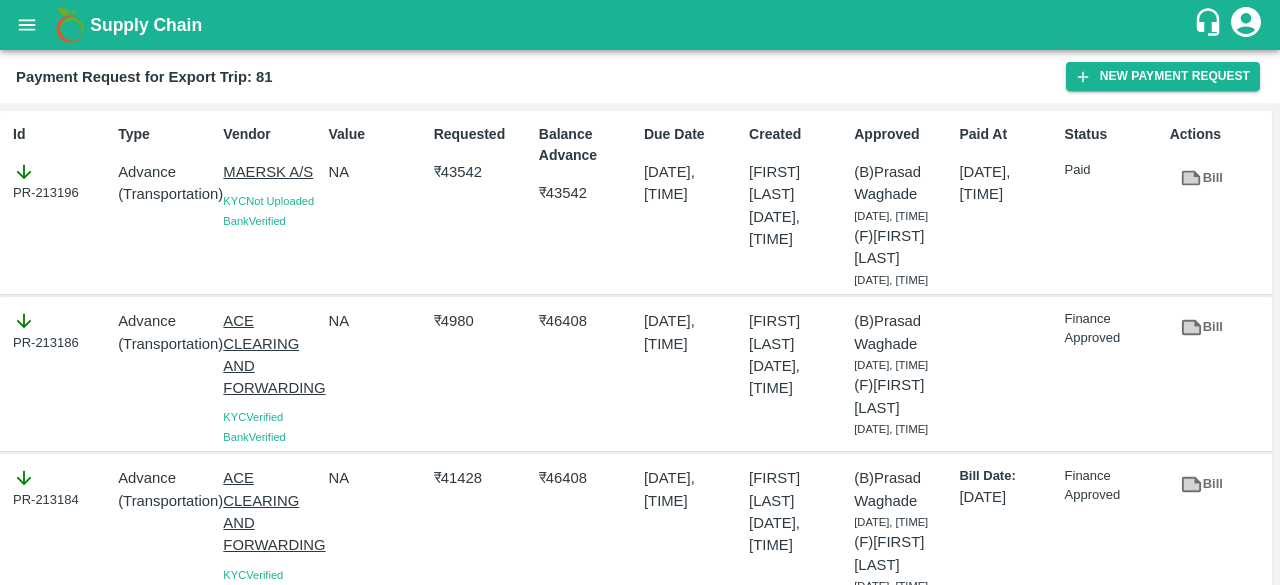 click on "₹  43542" at bounding box center [587, 193] 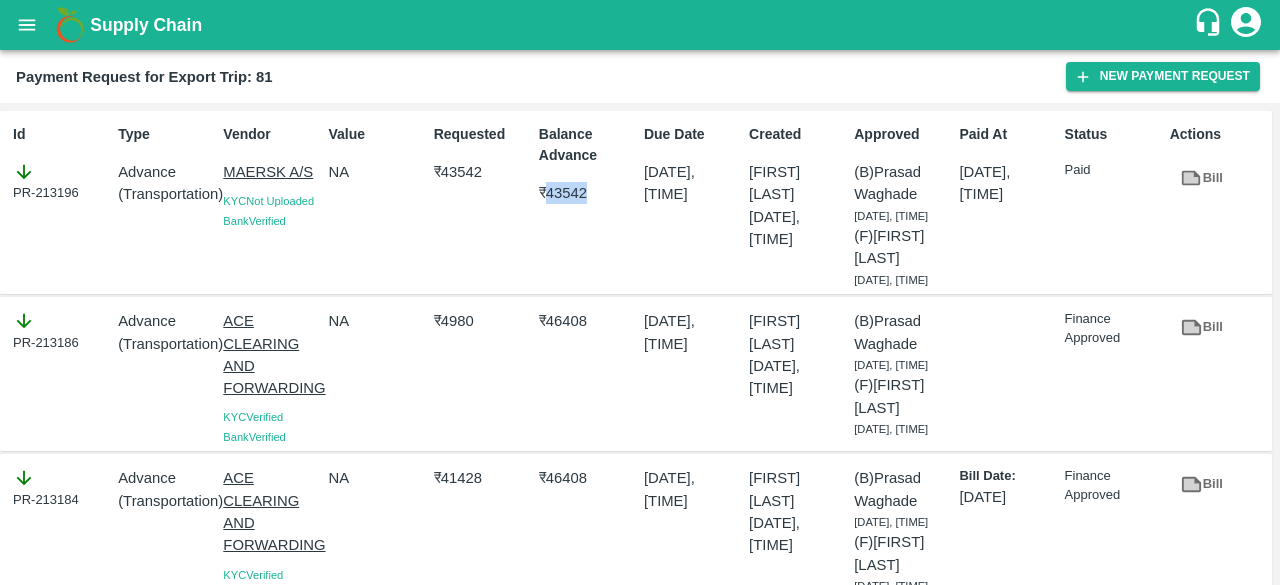 click on "₹  43542" at bounding box center (587, 193) 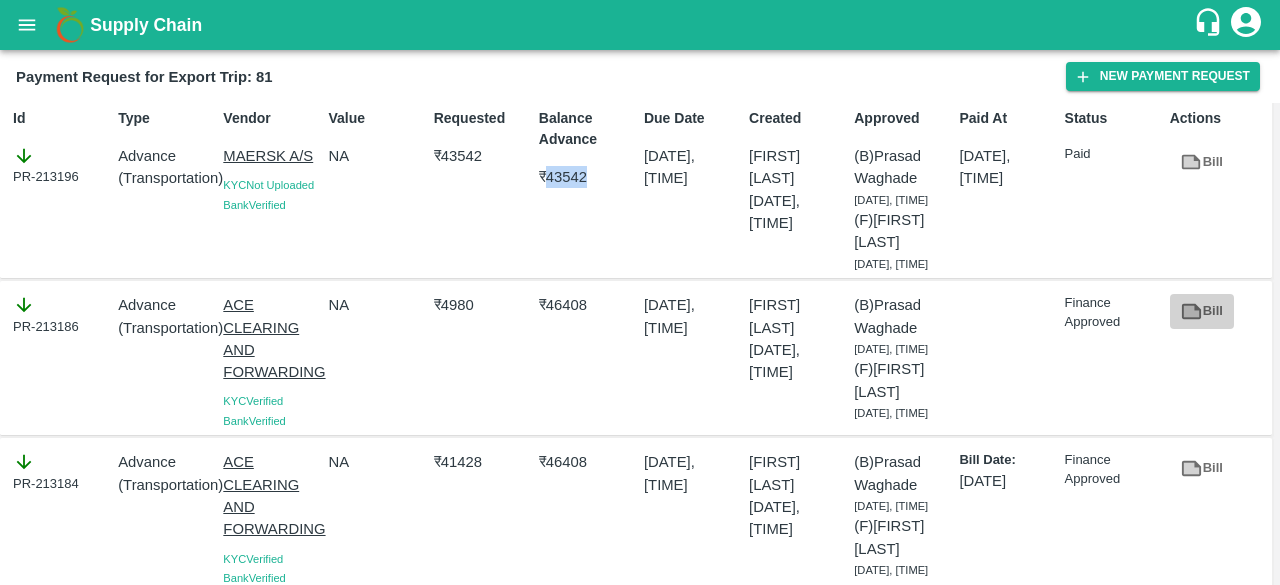 click 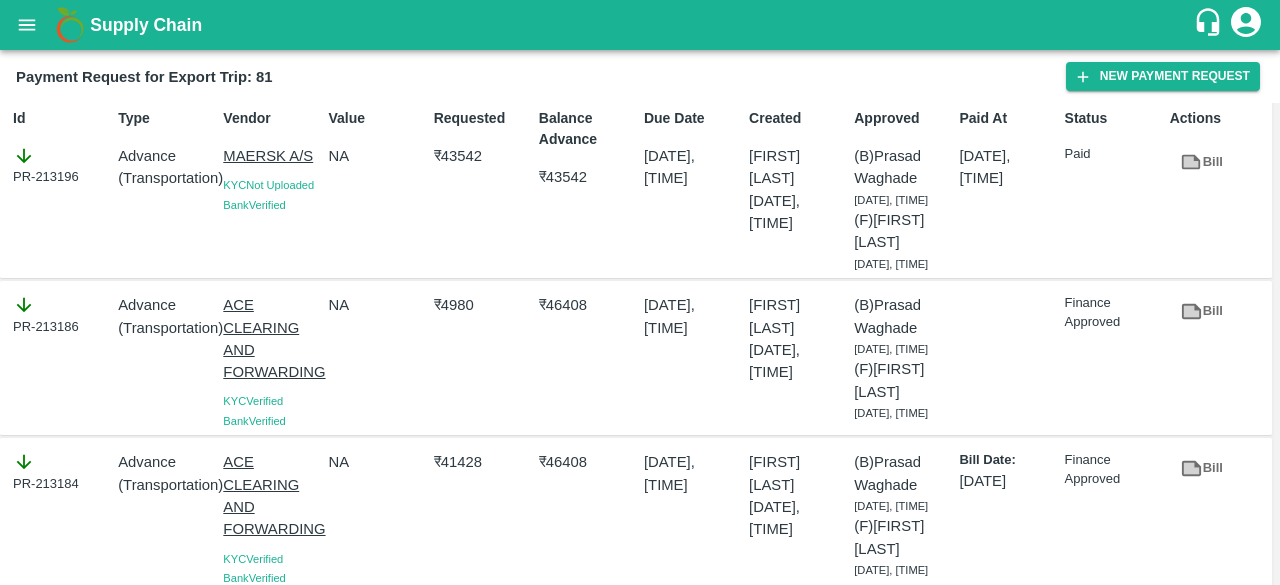 click on "ACE CLEARING AND FORWARDING" at bounding box center (271, 338) 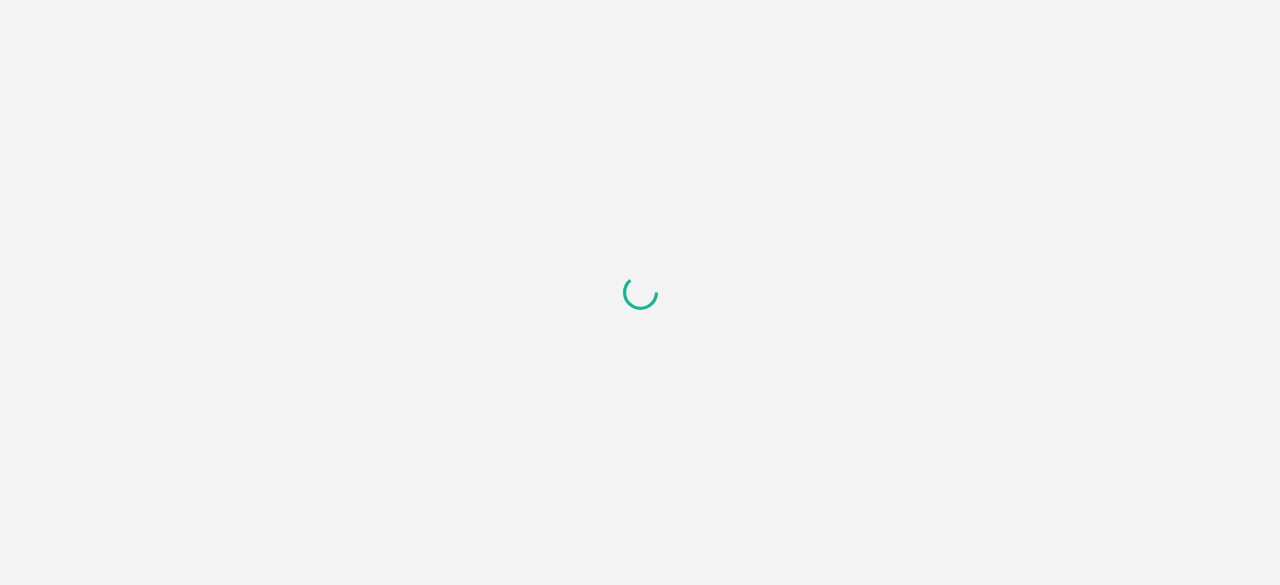 scroll, scrollTop: 0, scrollLeft: 0, axis: both 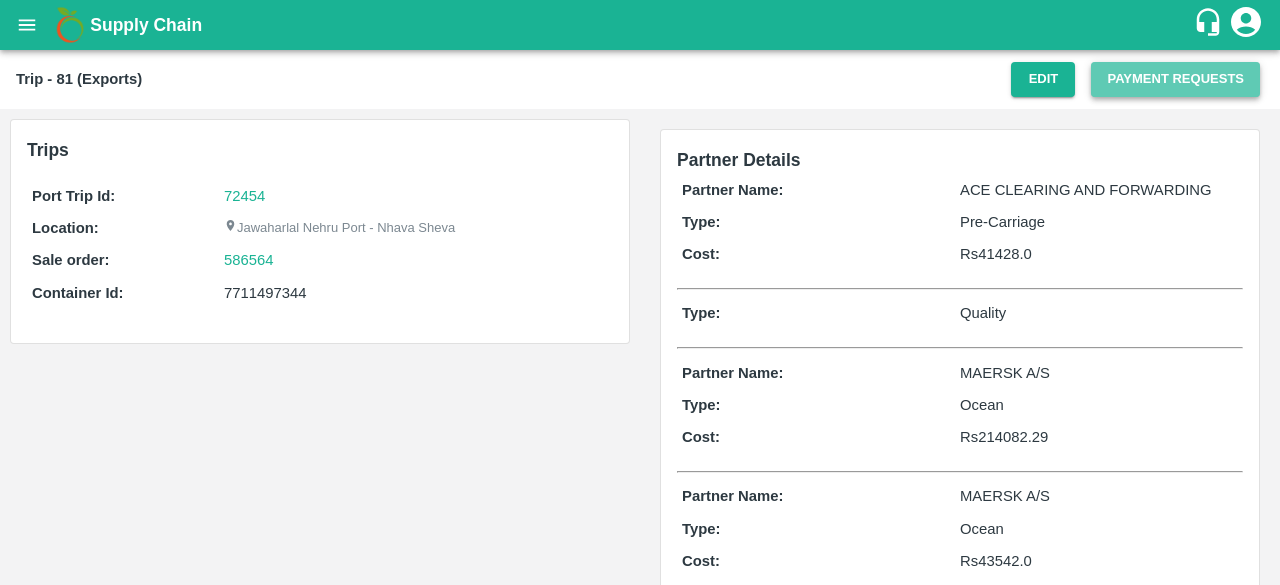 click on "Payment Requests" at bounding box center (1175, 79) 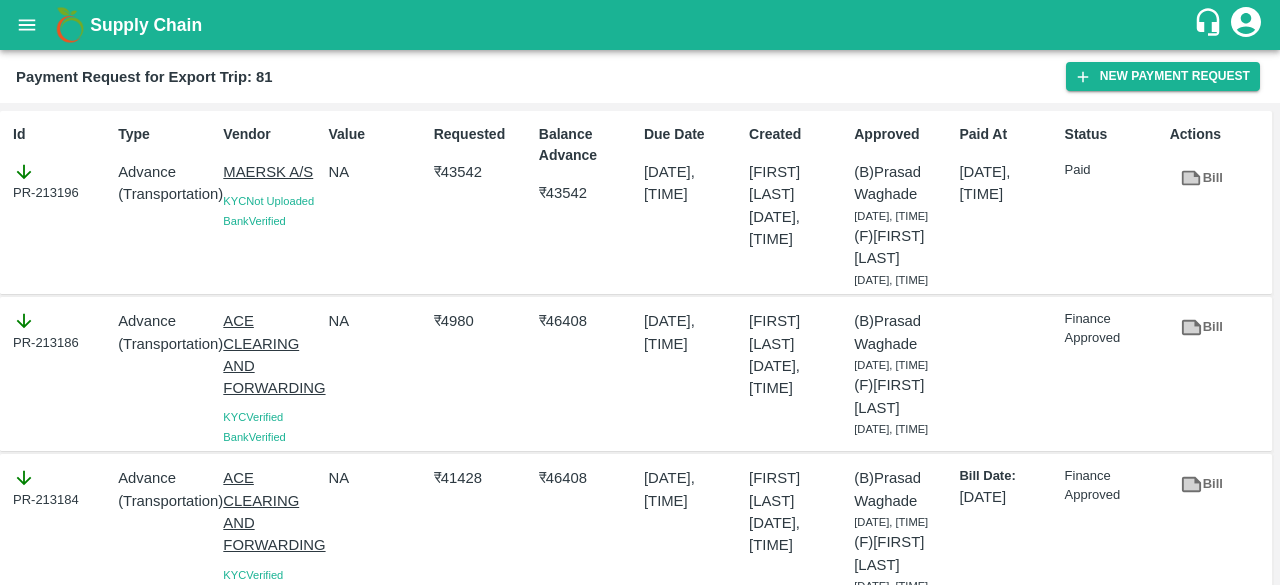 click on "₹  4980" at bounding box center [478, 374] 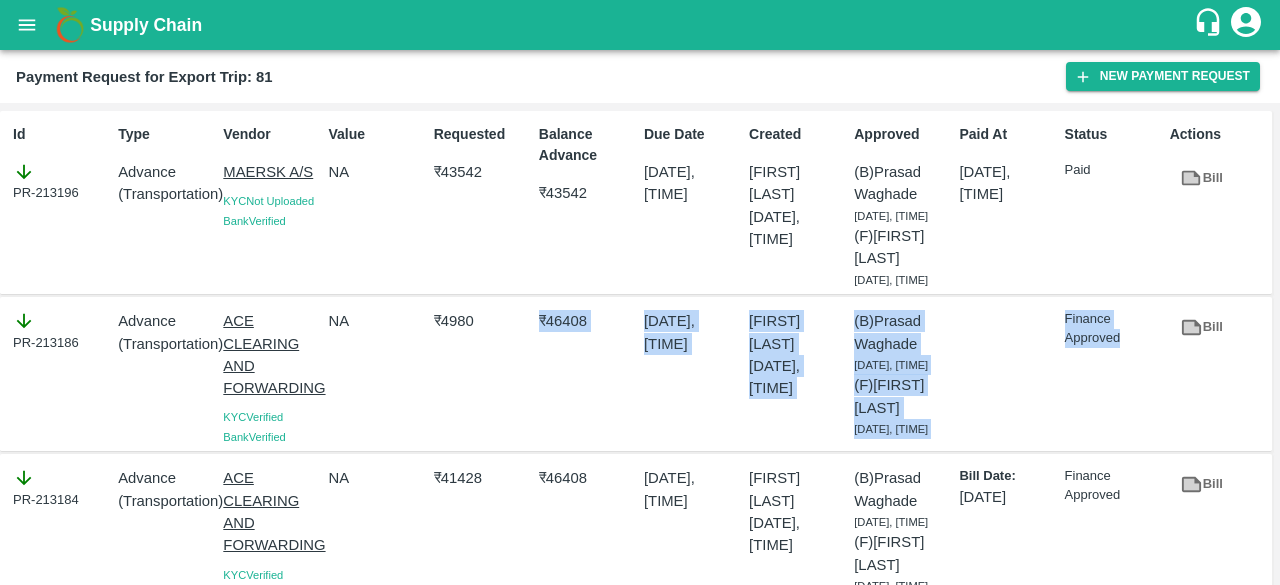drag, startPoint x: 490, startPoint y: 393, endPoint x: 1082, endPoint y: 389, distance: 592.0135 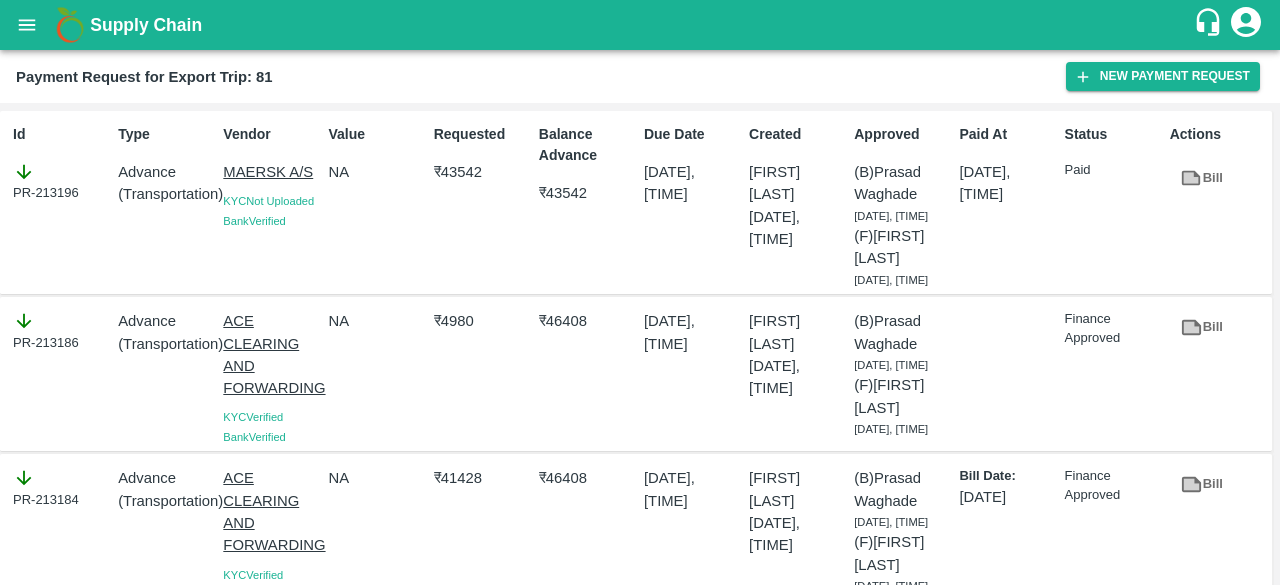click on "Finance Approved" at bounding box center [1113, 328] 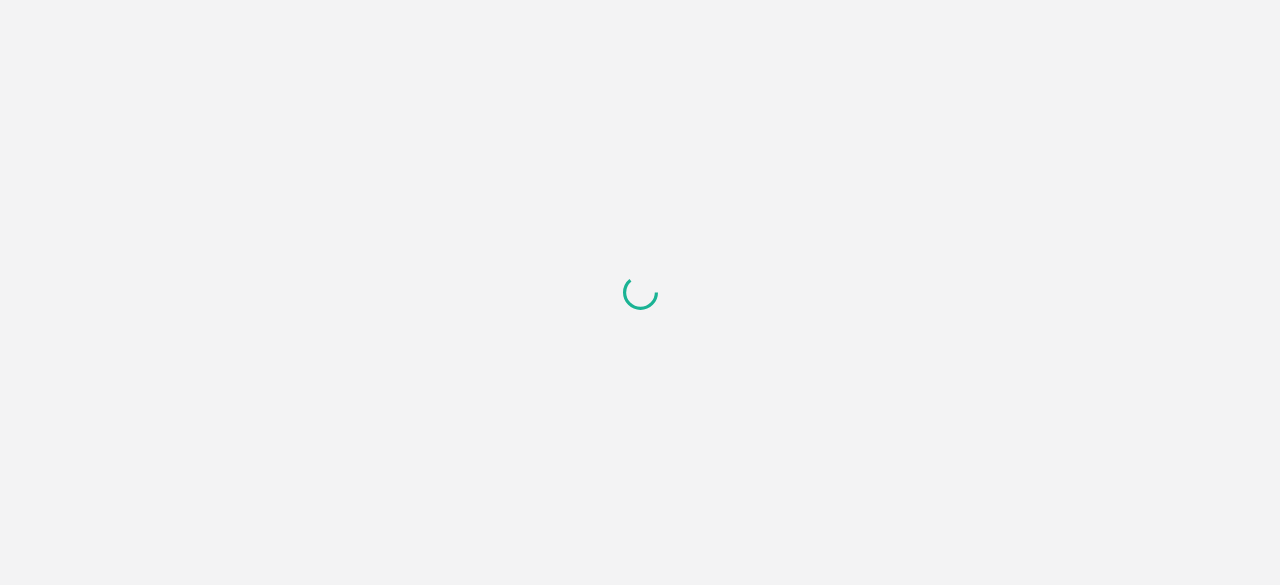 scroll, scrollTop: 0, scrollLeft: 0, axis: both 